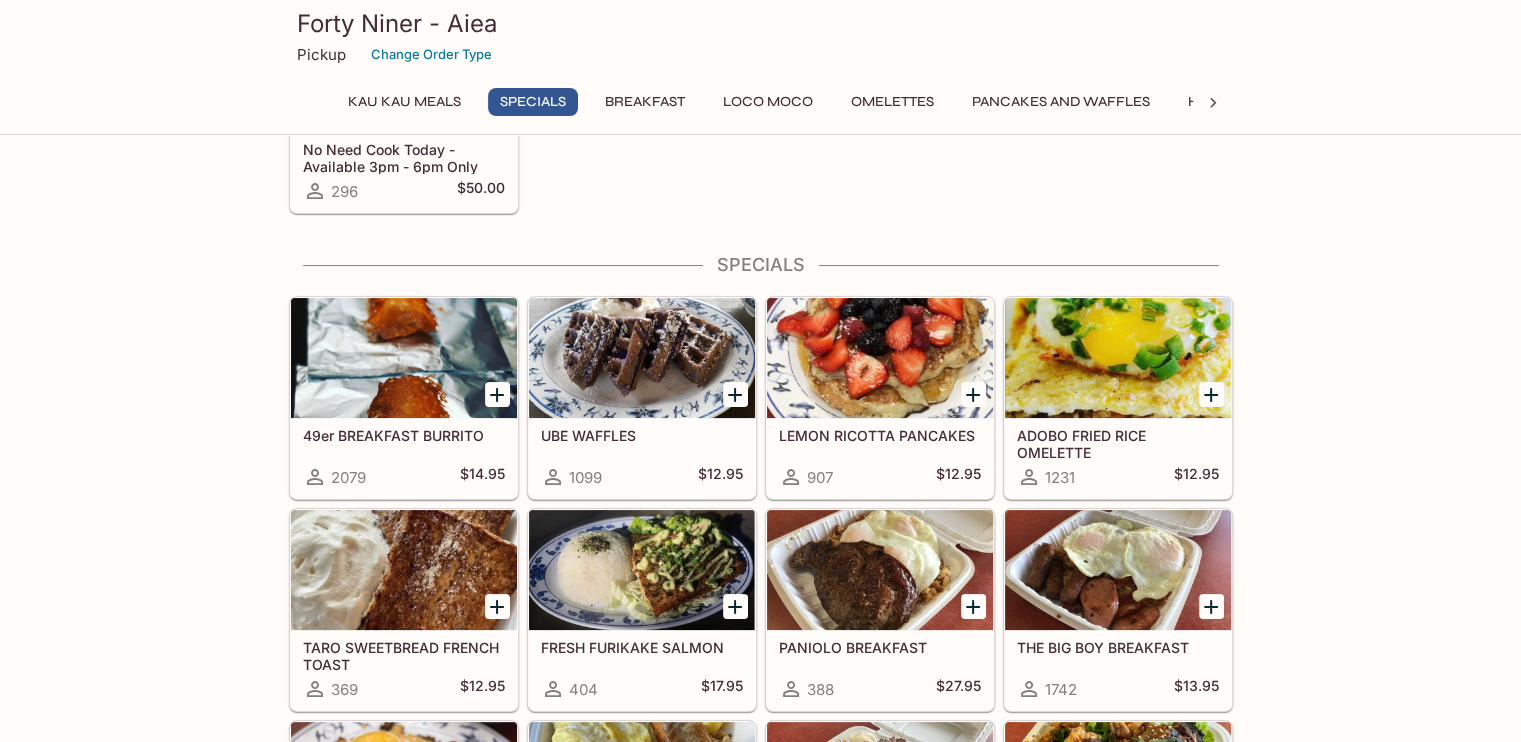 scroll, scrollTop: 400, scrollLeft: 0, axis: vertical 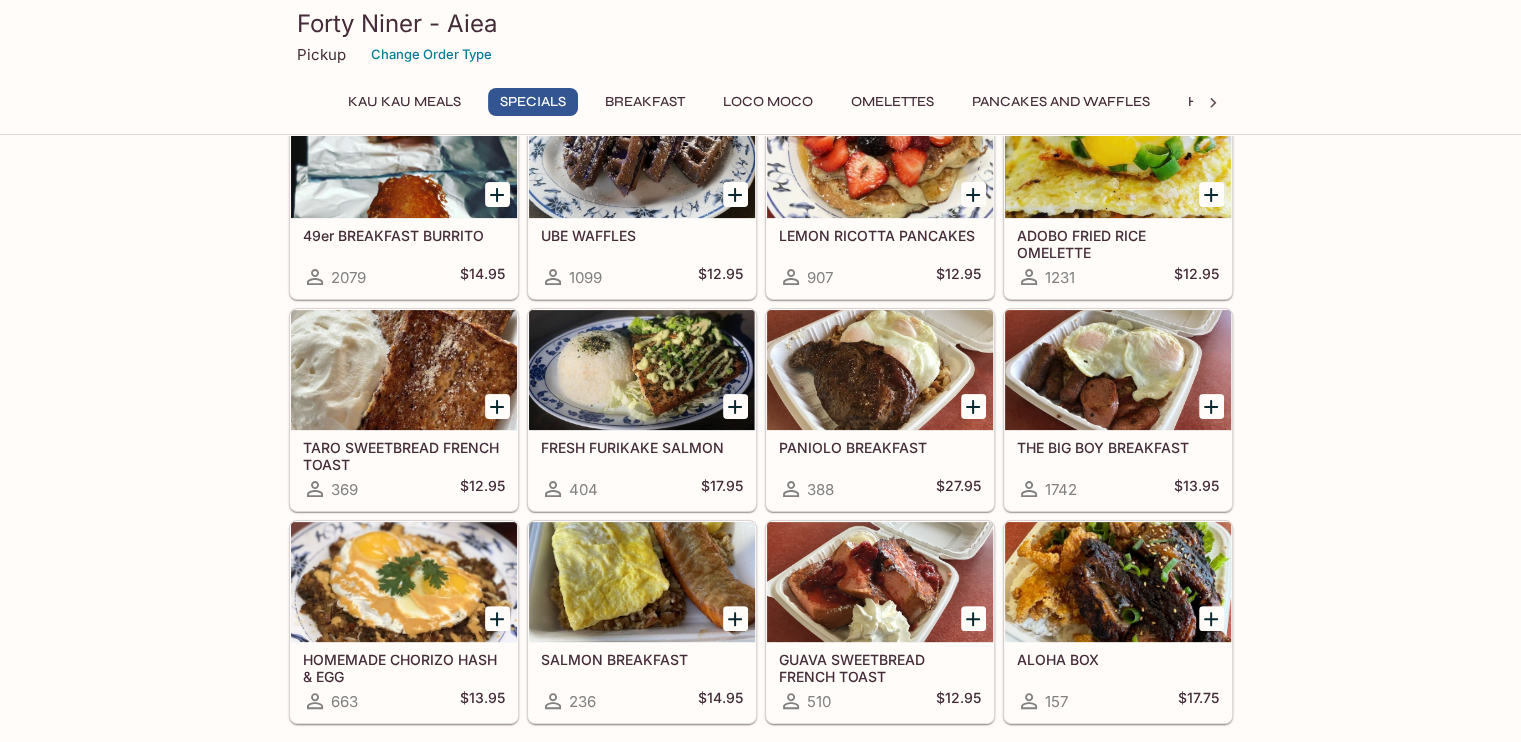 click at bounding box center (1118, 370) 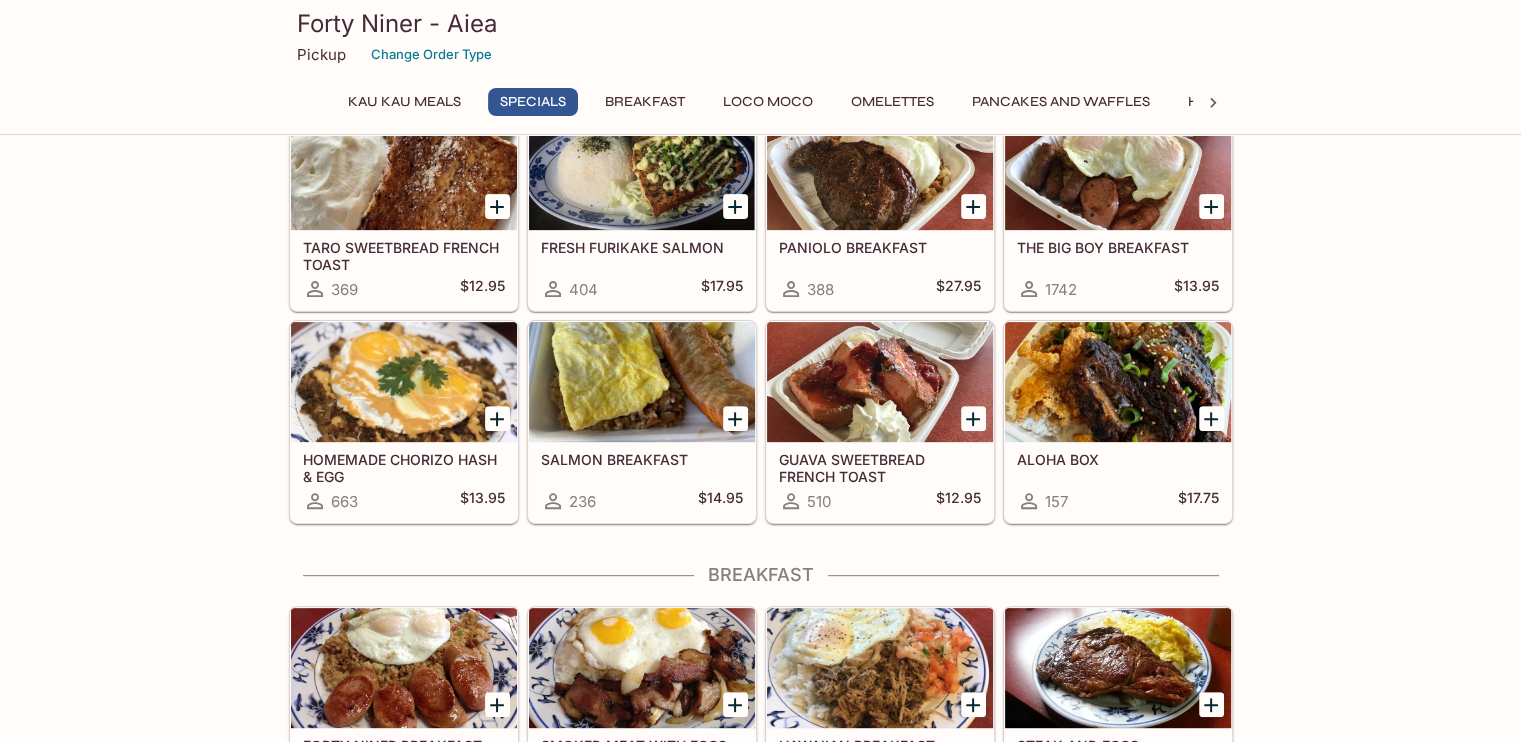 scroll, scrollTop: 700, scrollLeft: 0, axis: vertical 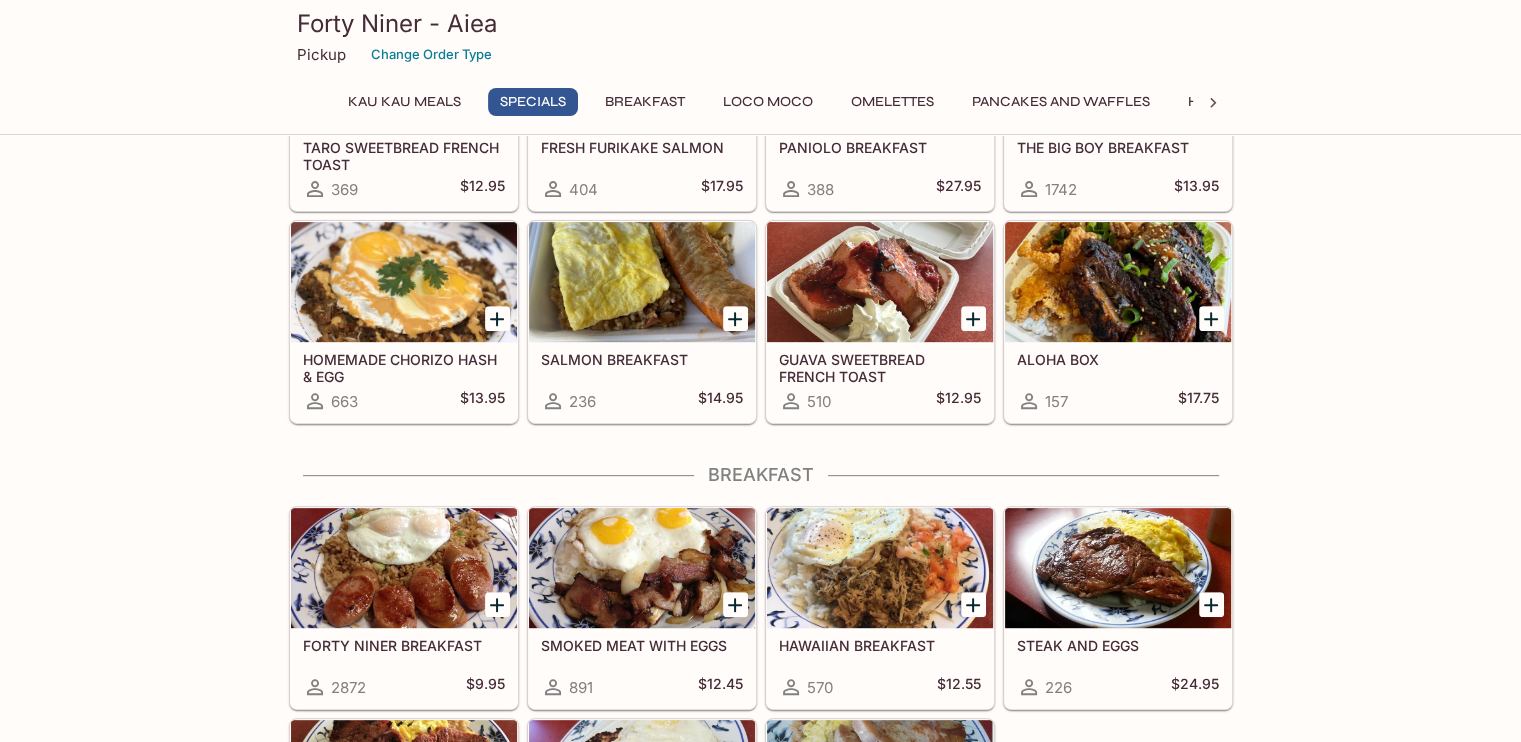 click at bounding box center [1118, 282] 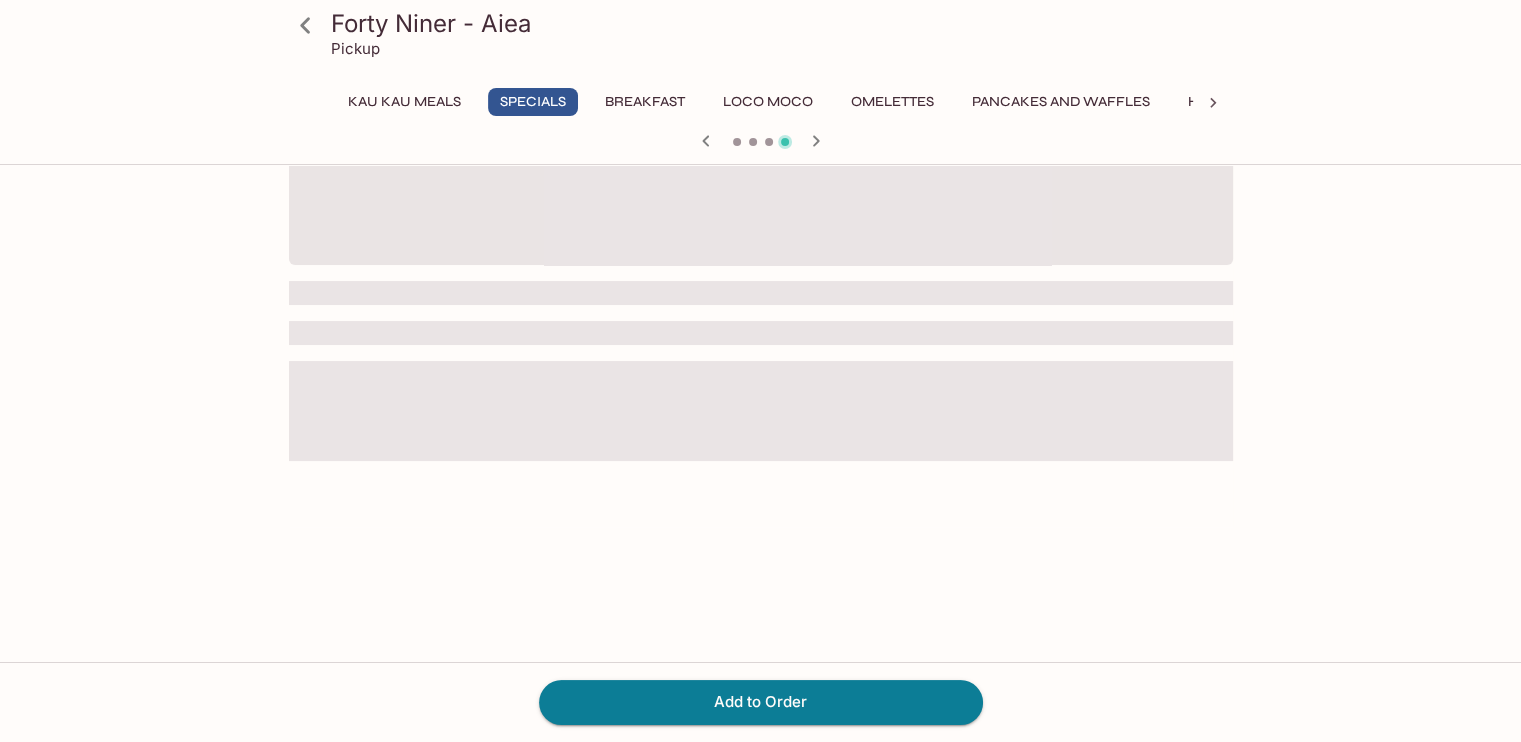 scroll, scrollTop: 0, scrollLeft: 0, axis: both 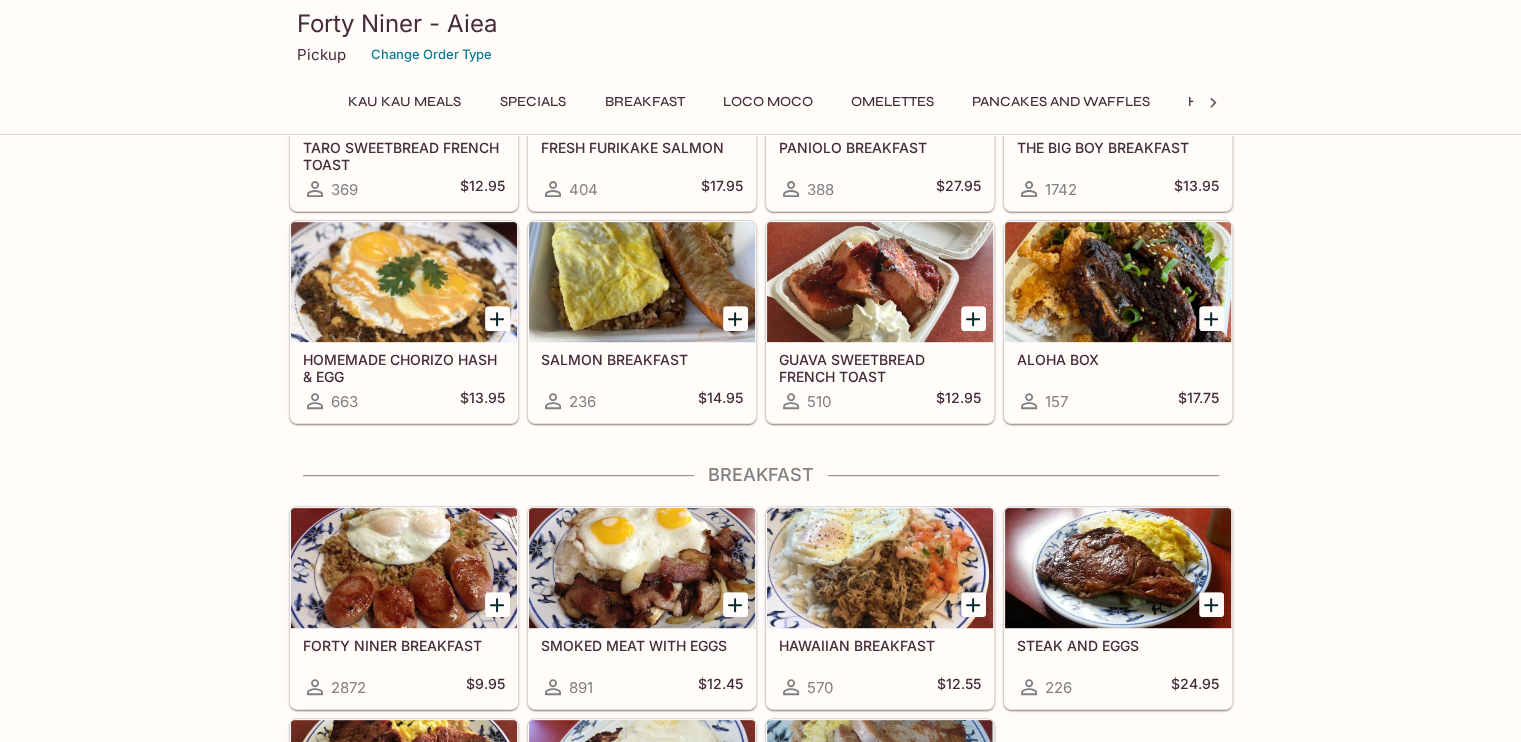 click at bounding box center [642, 282] 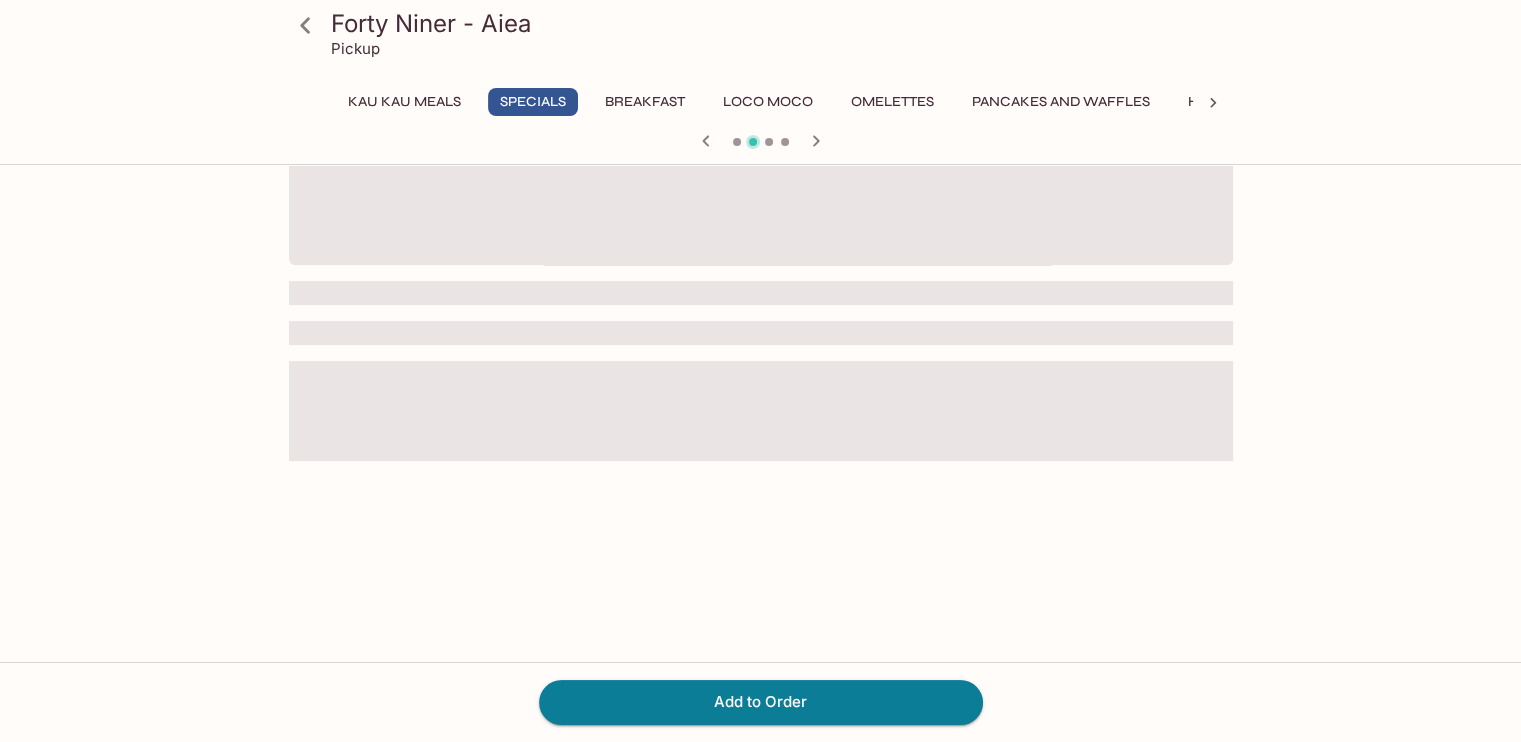 scroll, scrollTop: 0, scrollLeft: 0, axis: both 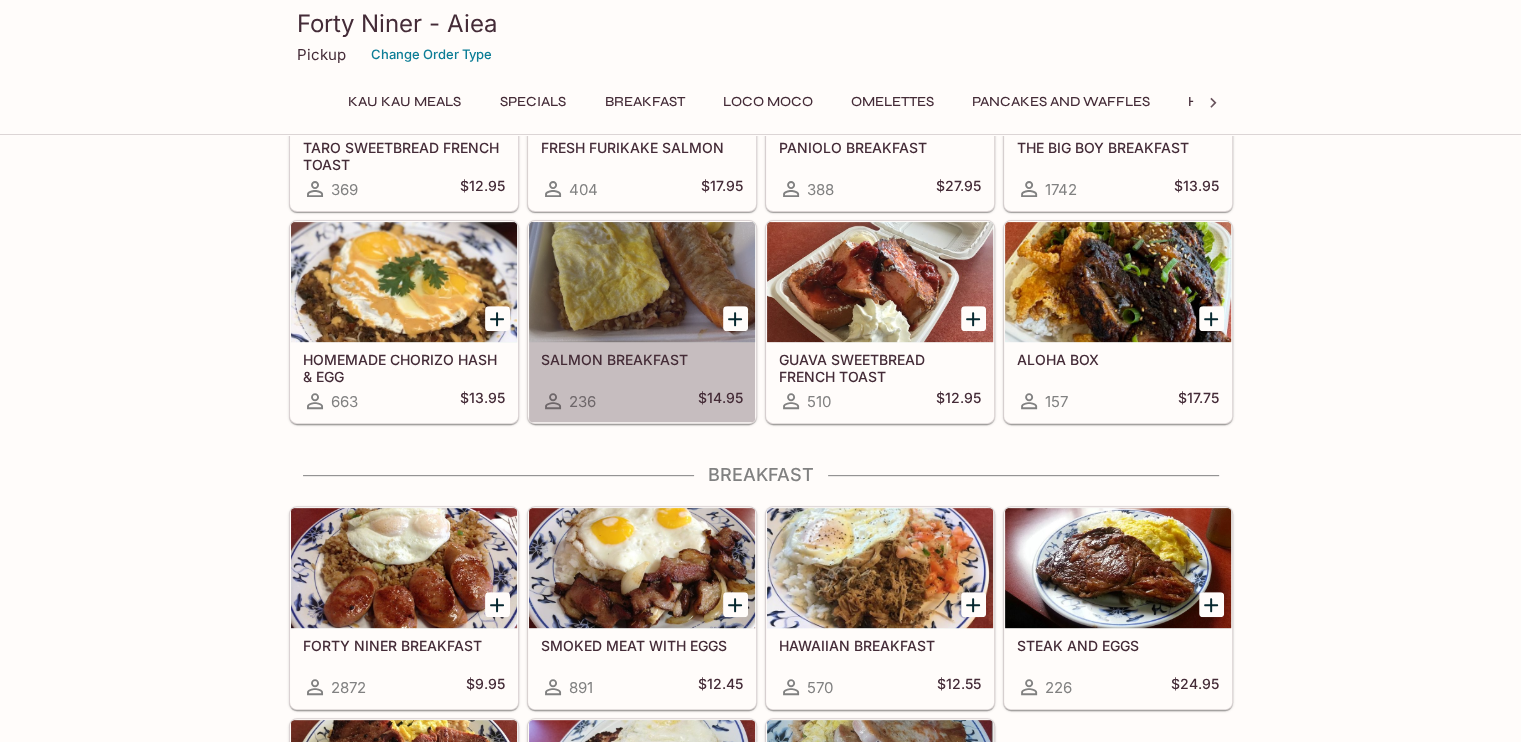 click at bounding box center (642, 282) 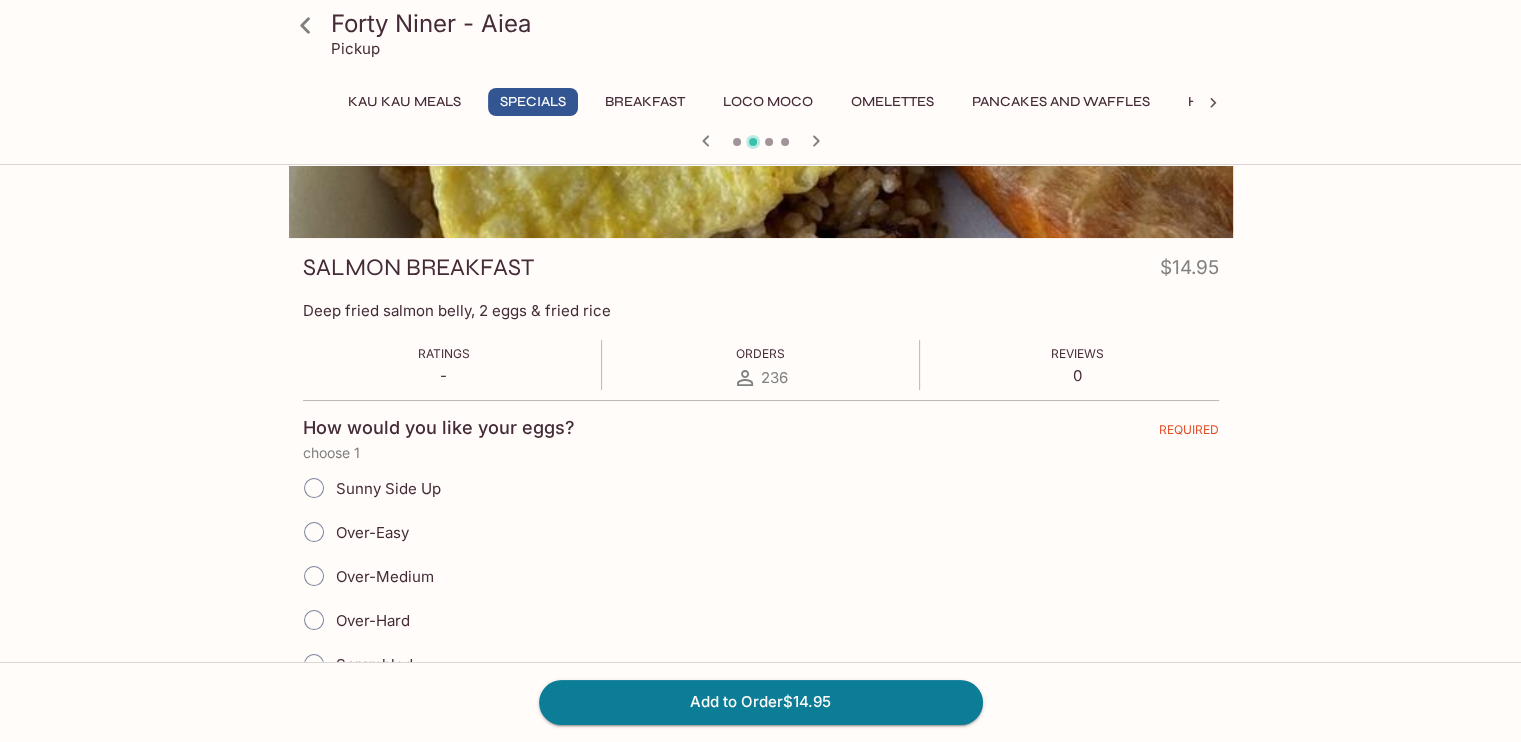 scroll, scrollTop: 400, scrollLeft: 0, axis: vertical 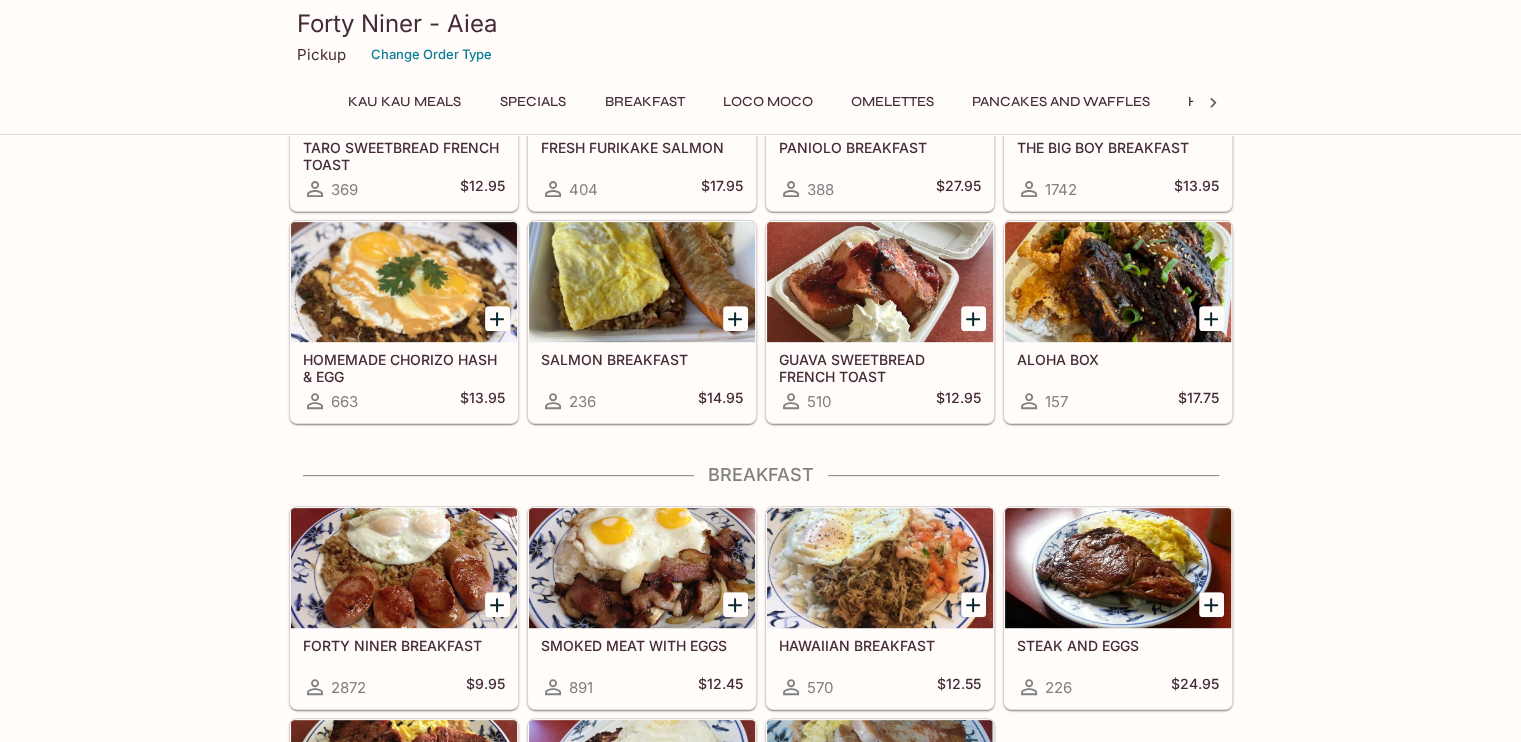 click at bounding box center [404, 282] 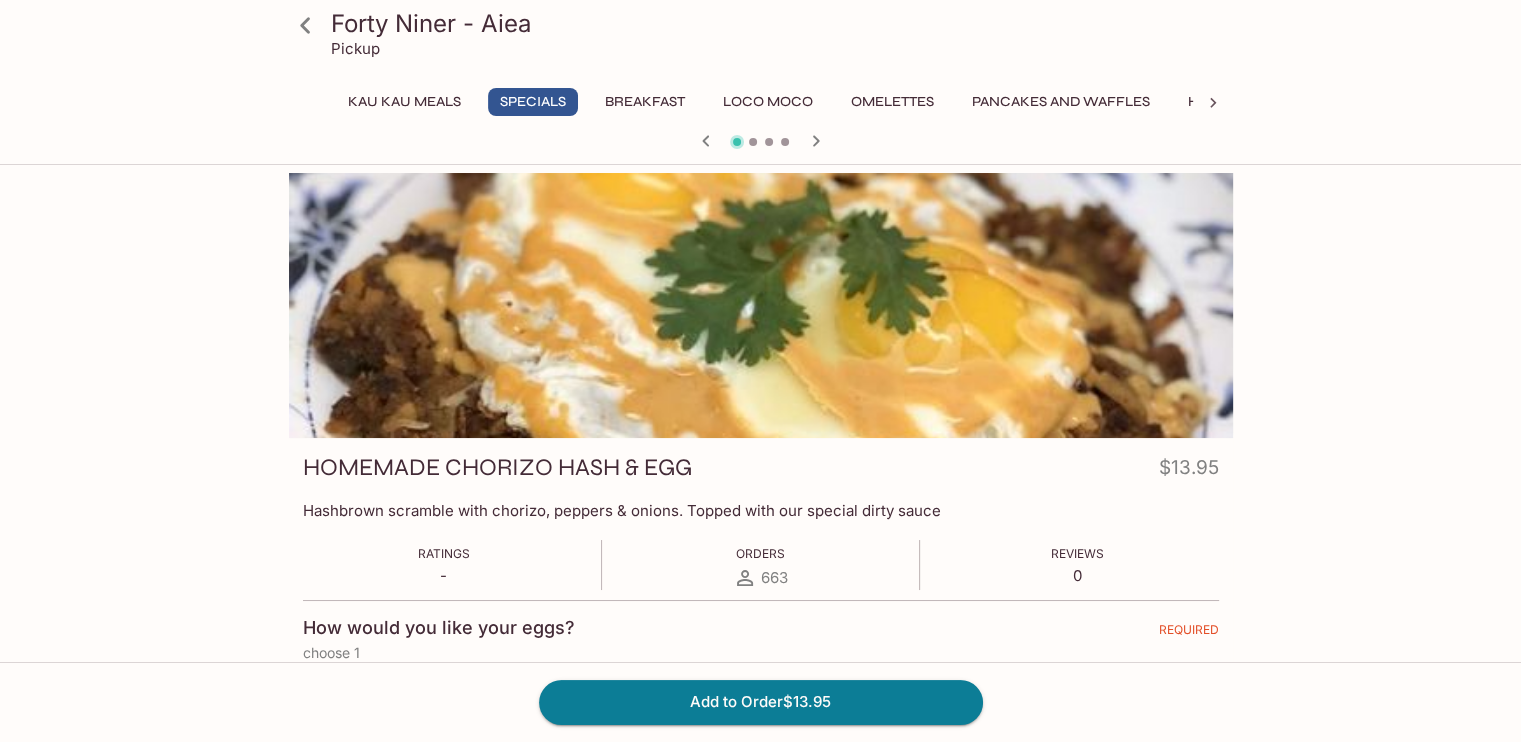 scroll, scrollTop: 100, scrollLeft: 0, axis: vertical 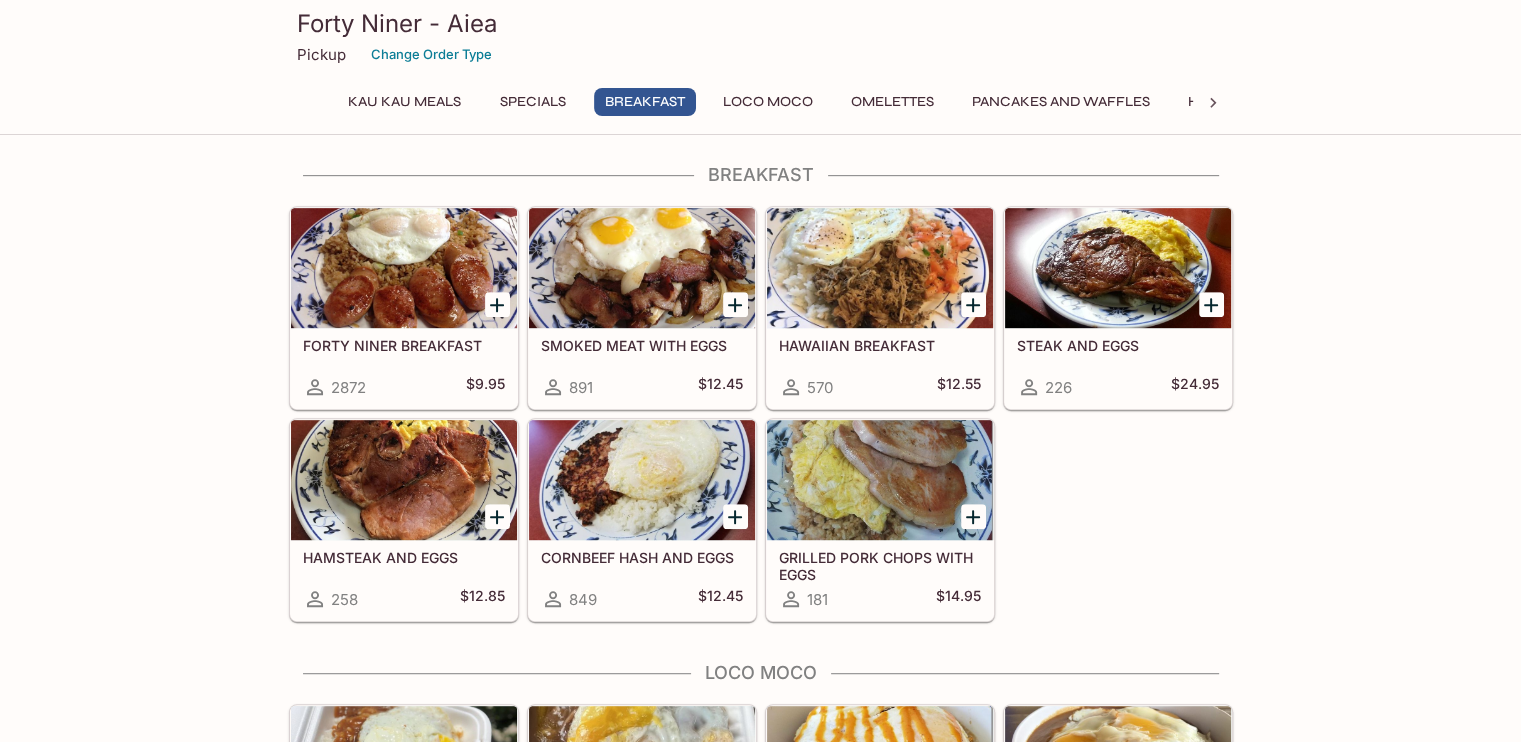 click at bounding box center [404, 268] 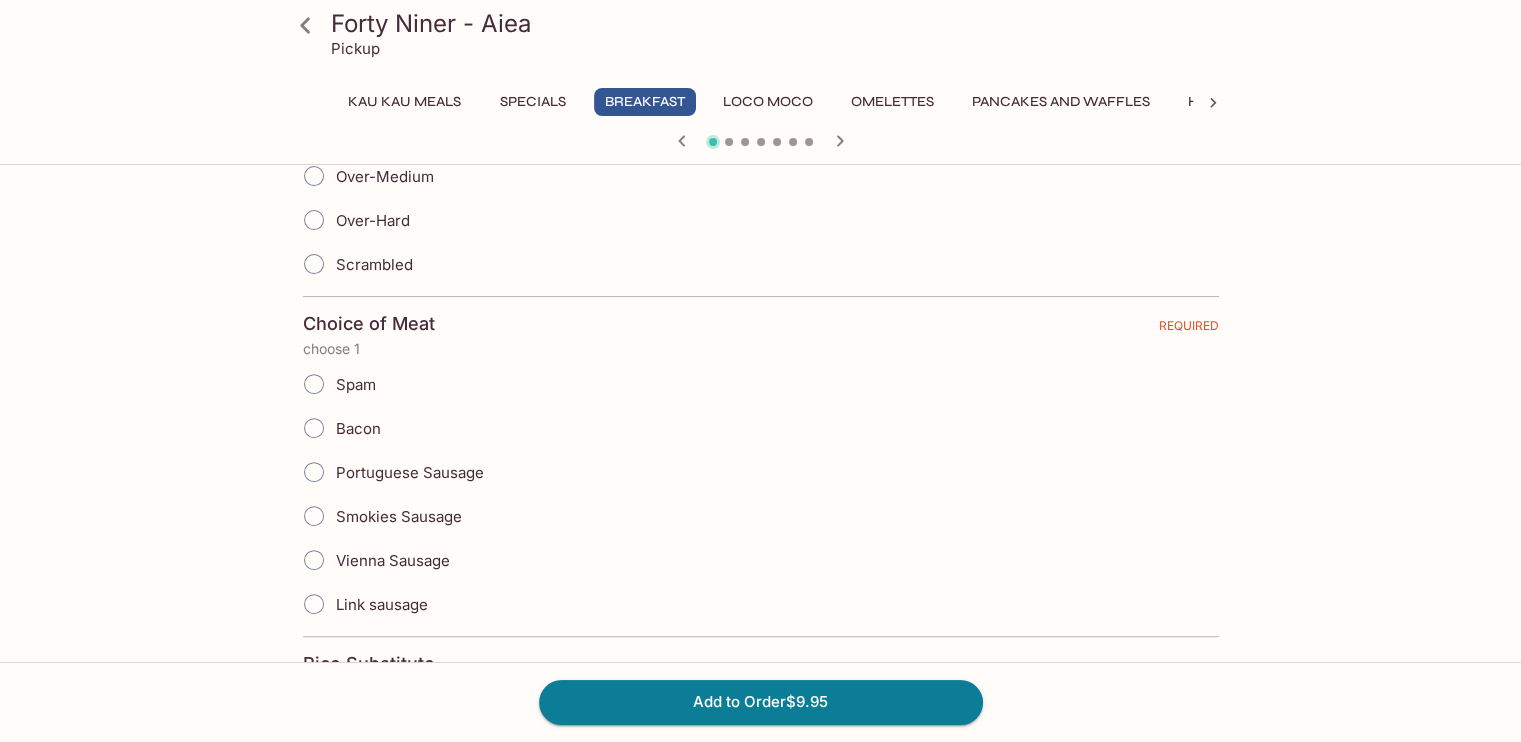 scroll, scrollTop: 700, scrollLeft: 0, axis: vertical 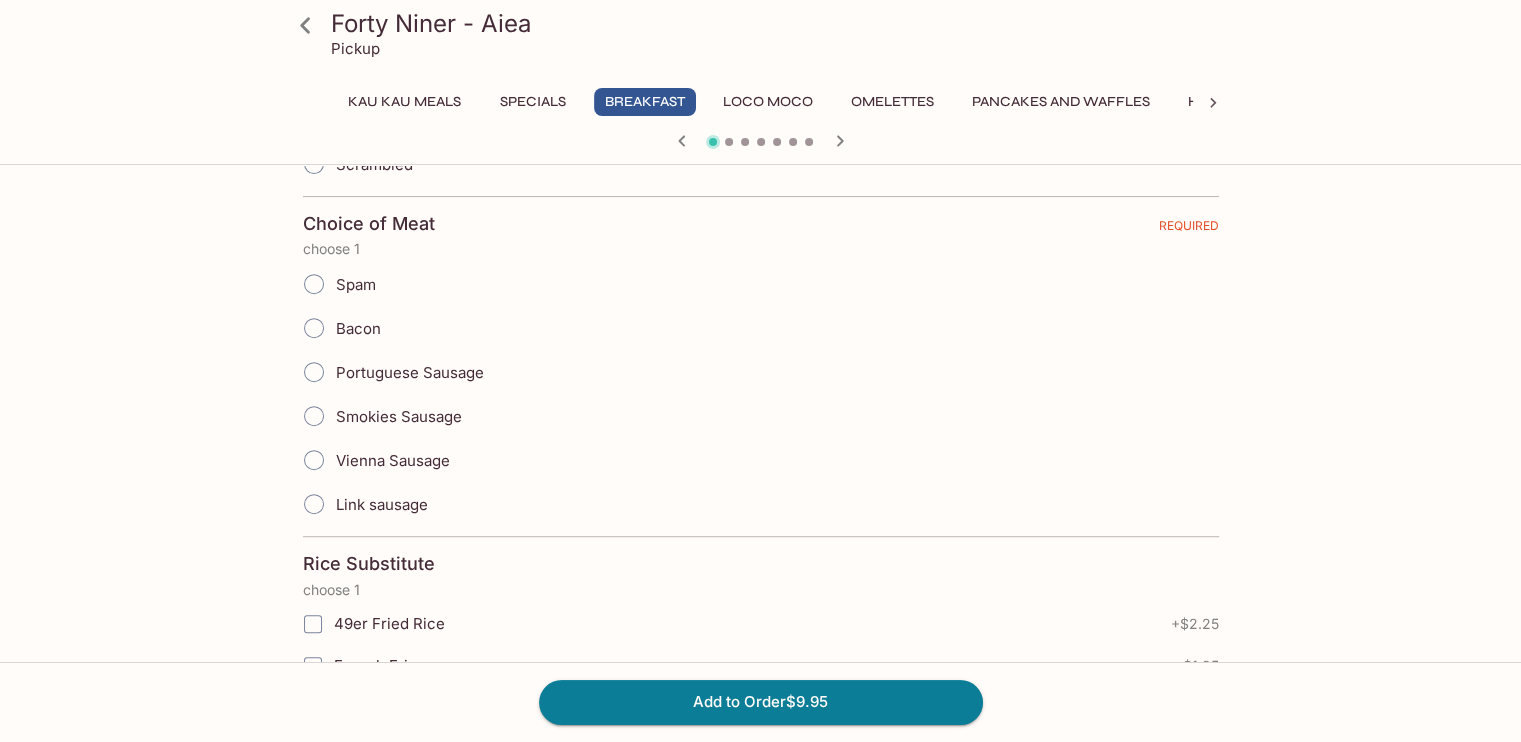 click on "49er Fried Rice" at bounding box center (313, 624) 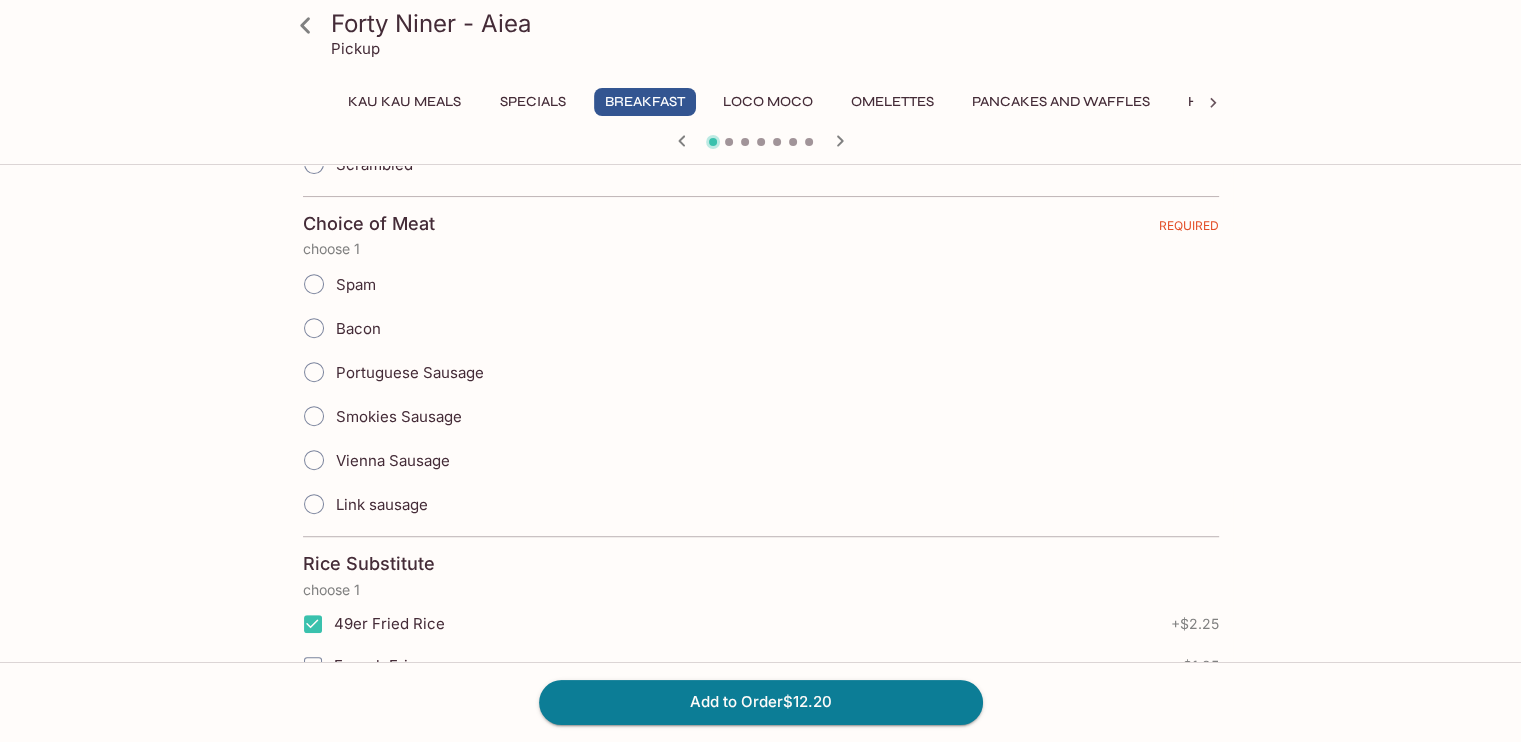 scroll, scrollTop: 400, scrollLeft: 0, axis: vertical 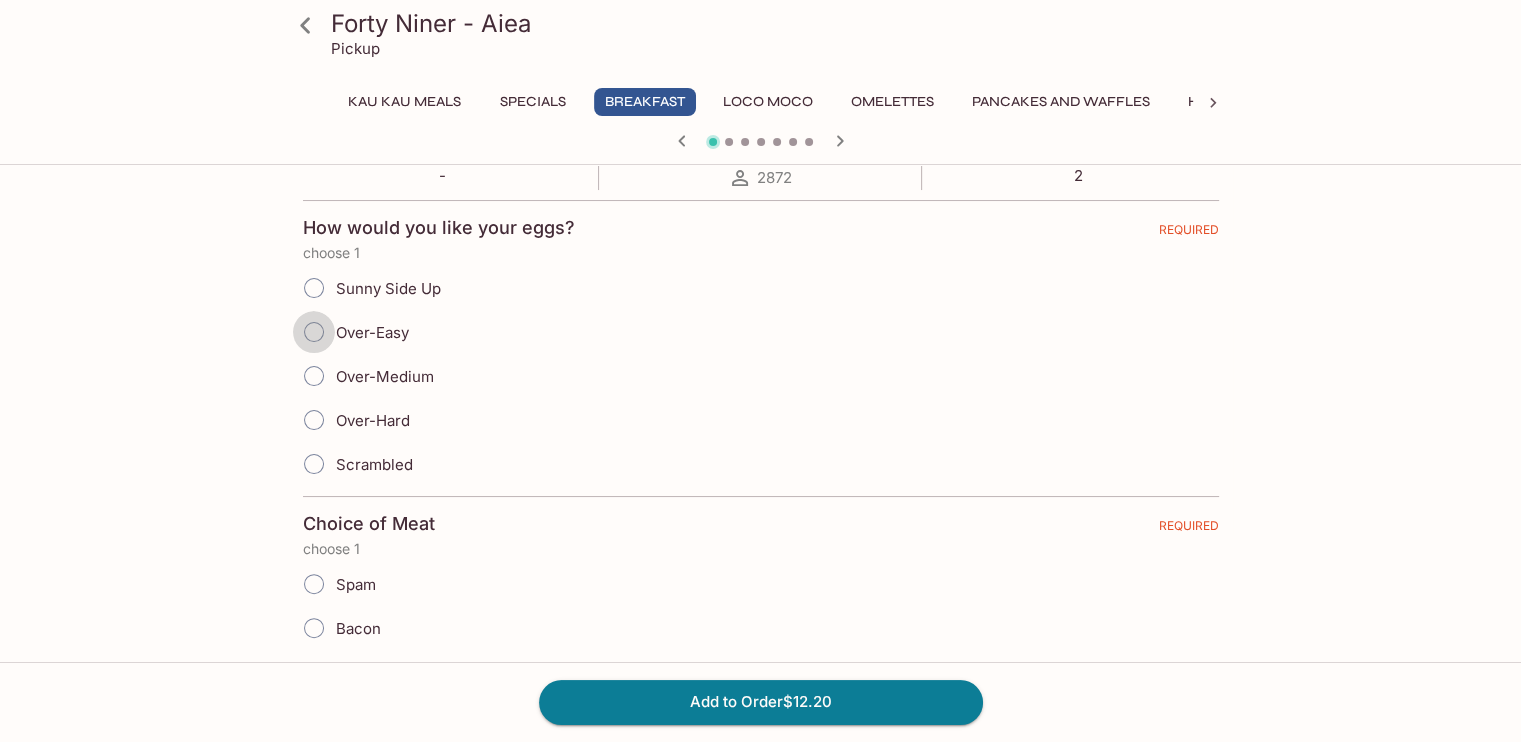 click on "Over-Easy" at bounding box center (314, 332) 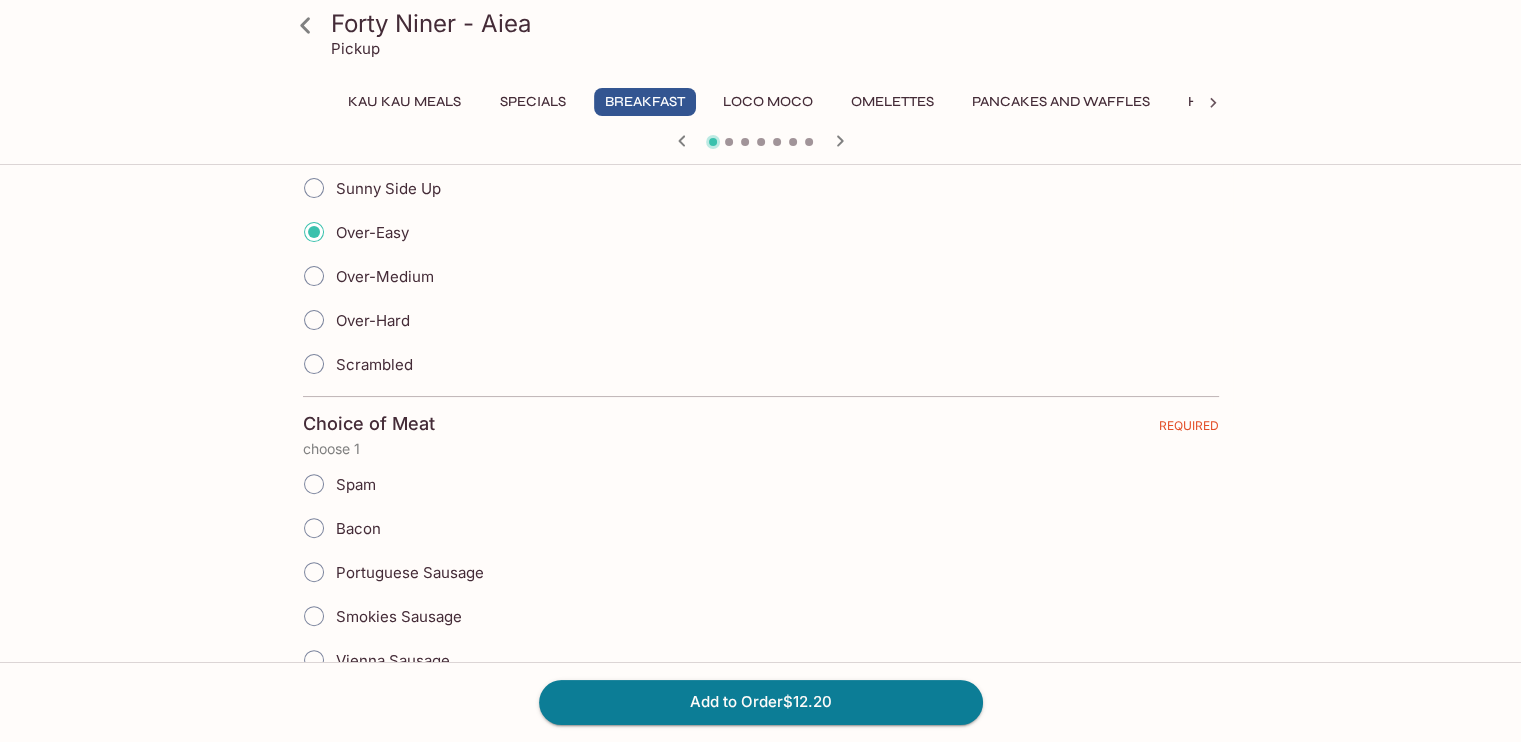scroll, scrollTop: 600, scrollLeft: 0, axis: vertical 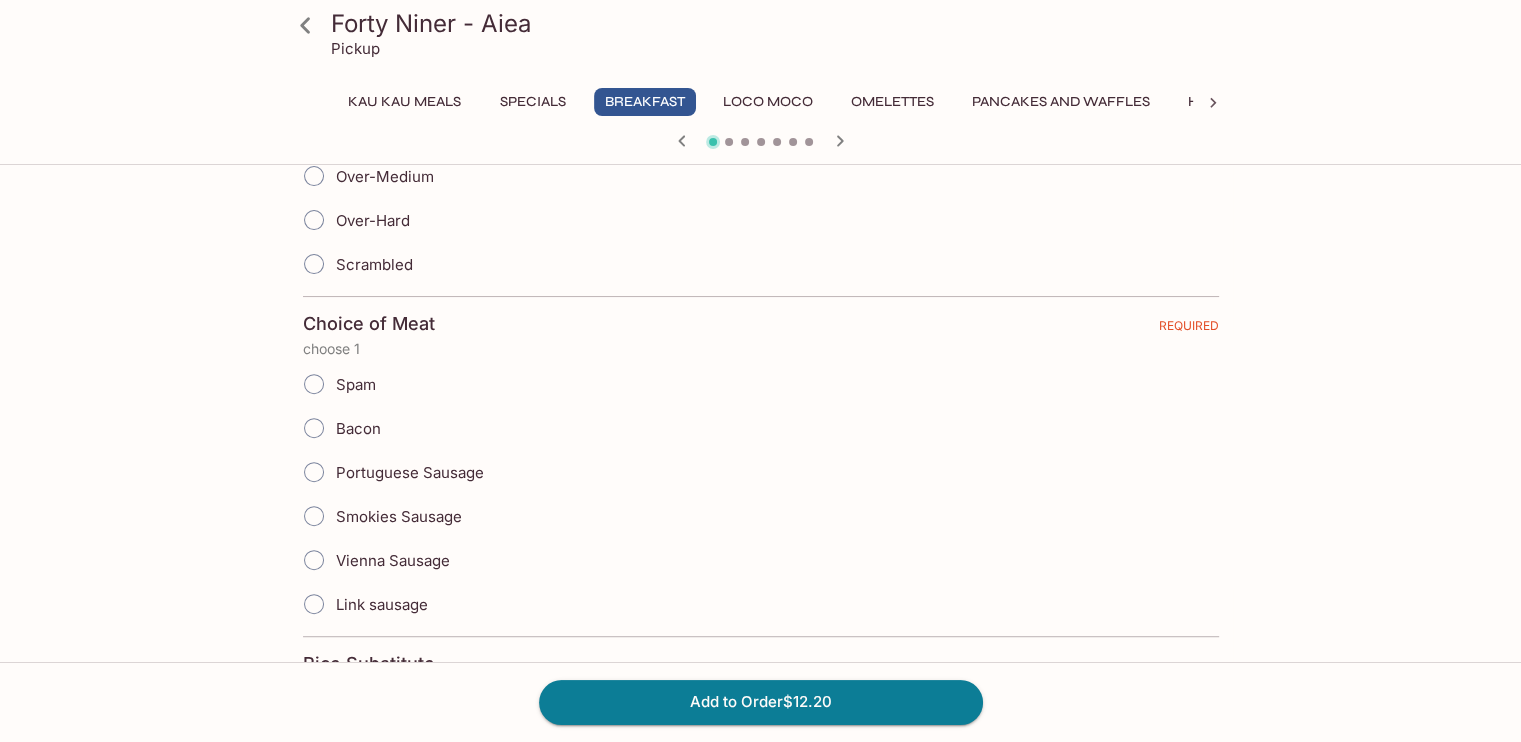 click on "Bacon" at bounding box center (358, 428) 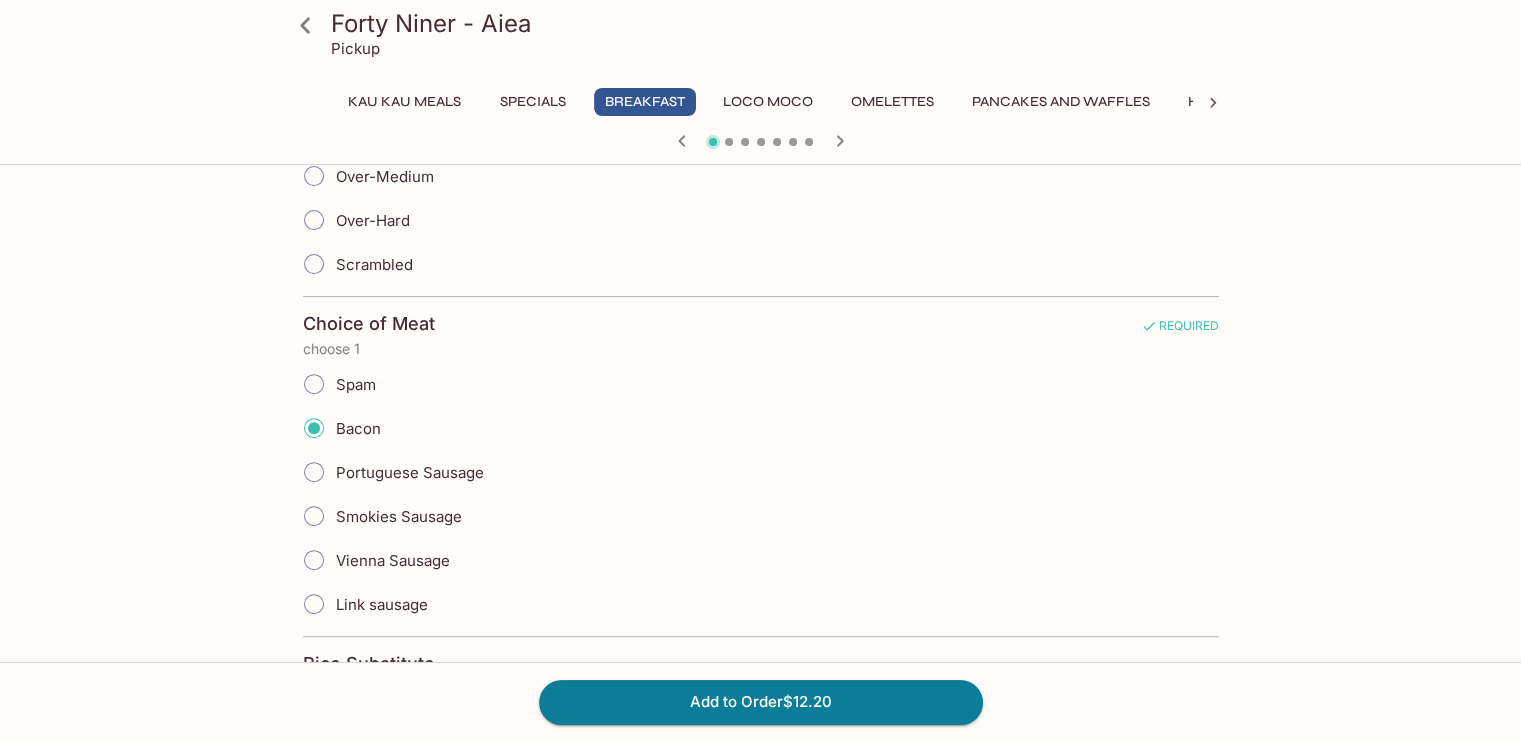 scroll, scrollTop: 900, scrollLeft: 0, axis: vertical 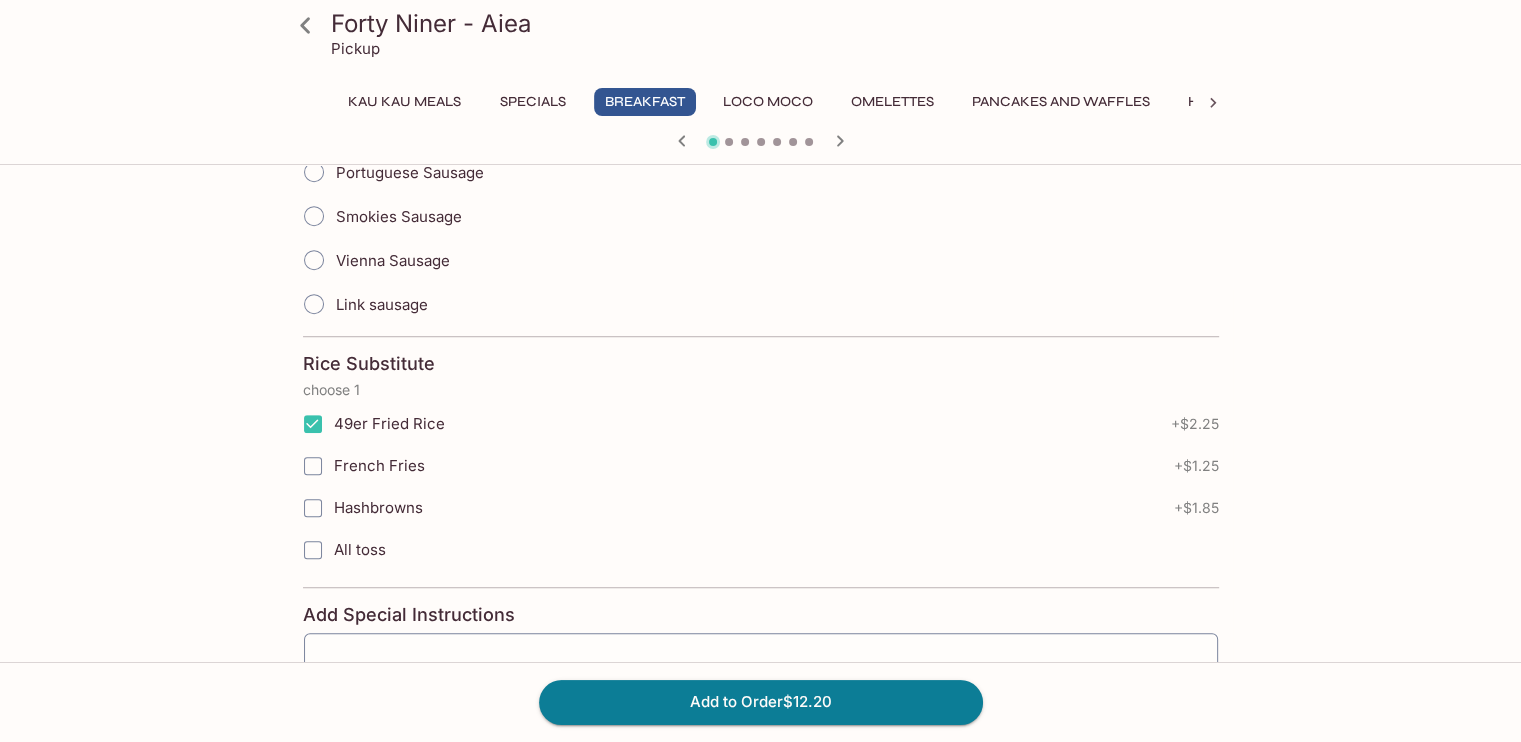 click on "49er Fried Rice" at bounding box center [313, 424] 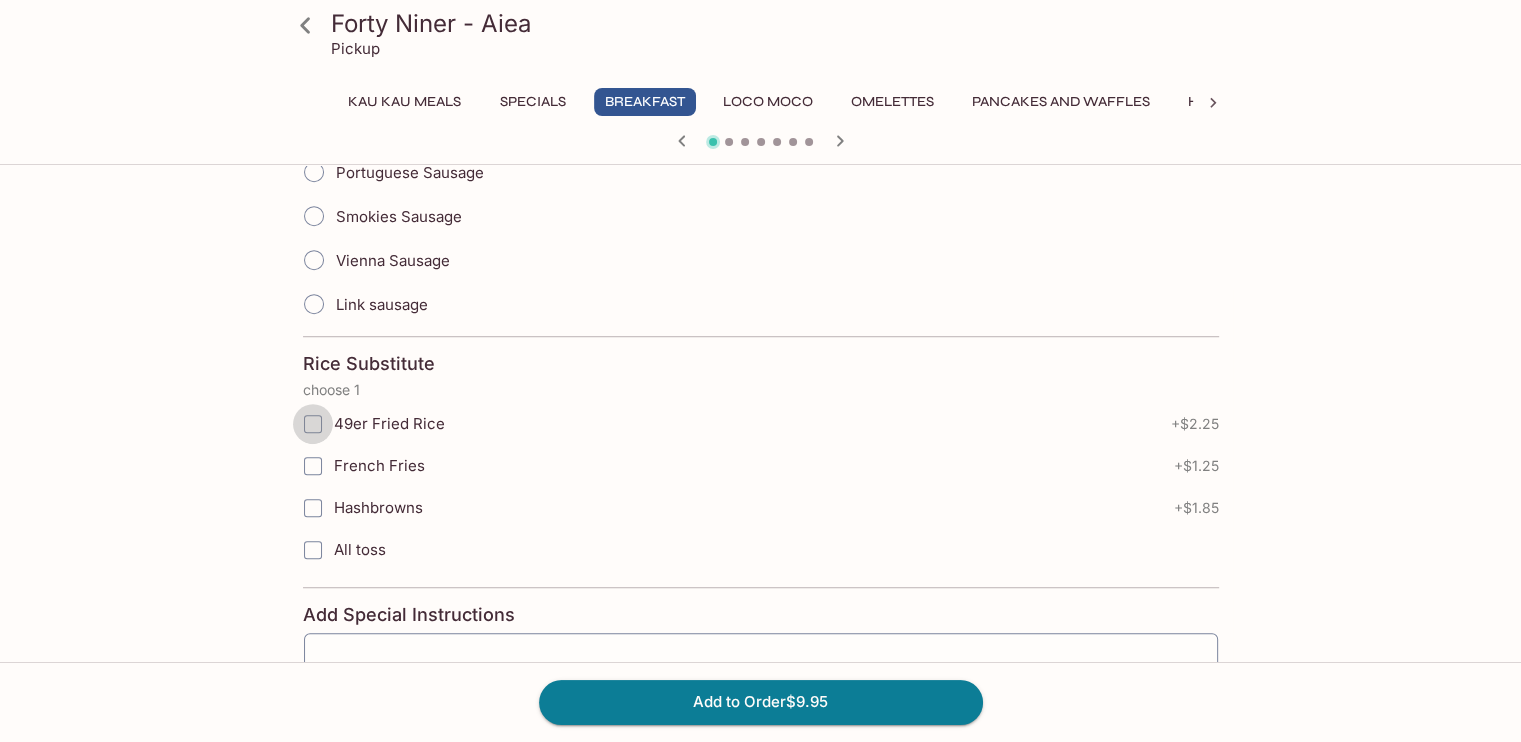 click on "49er Fried Rice" at bounding box center [313, 424] 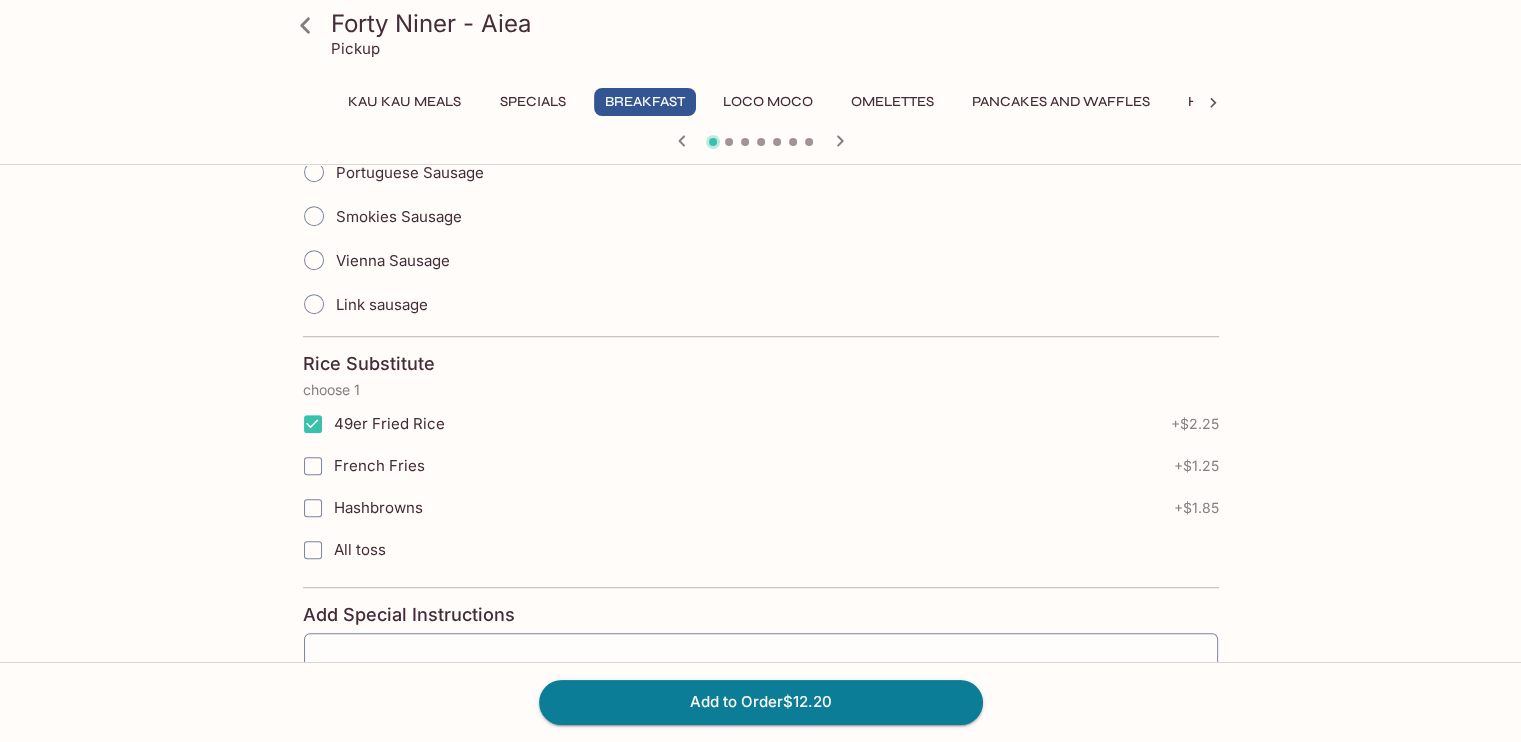 click on "49er Fried Rice" at bounding box center [313, 424] 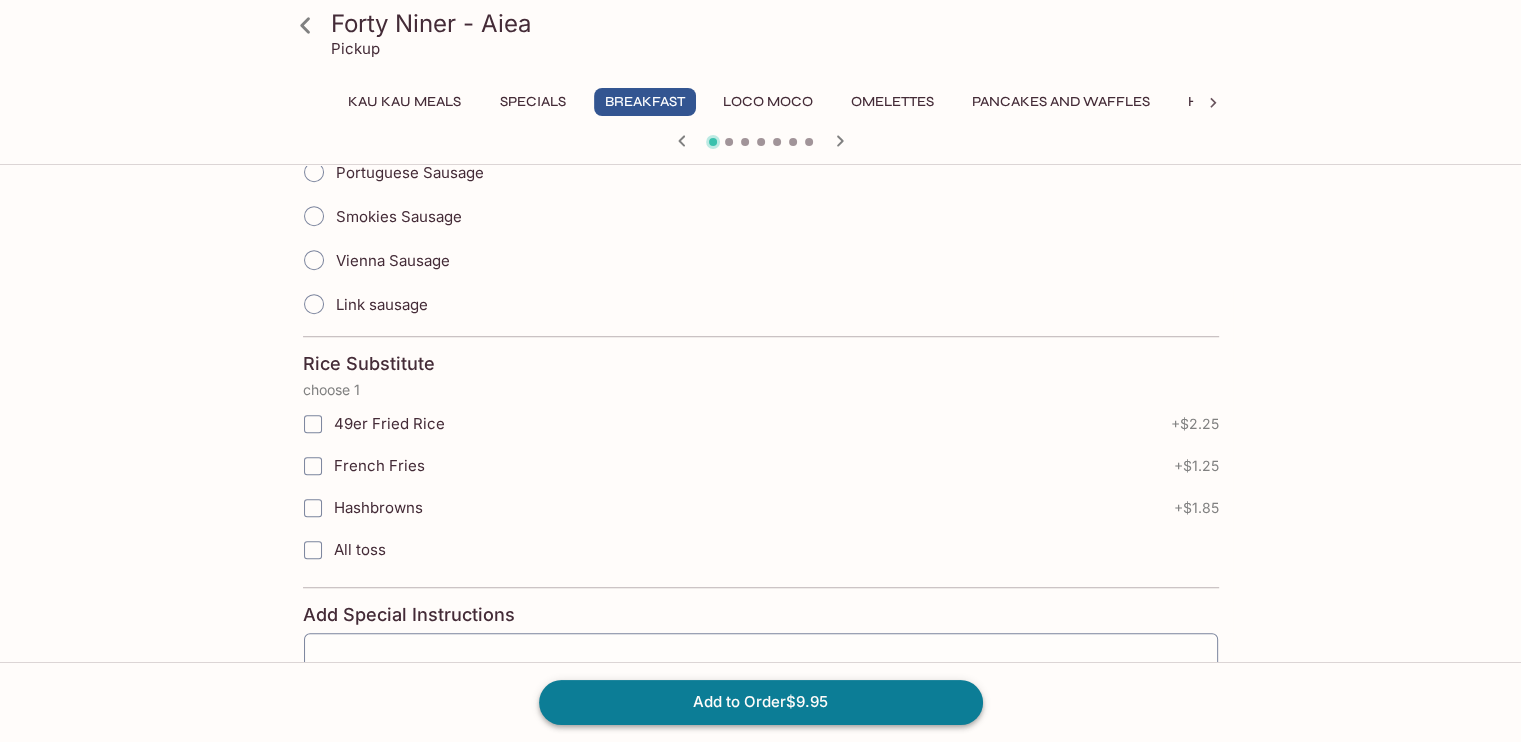 click on "Add to Order  $9.95" at bounding box center (761, 702) 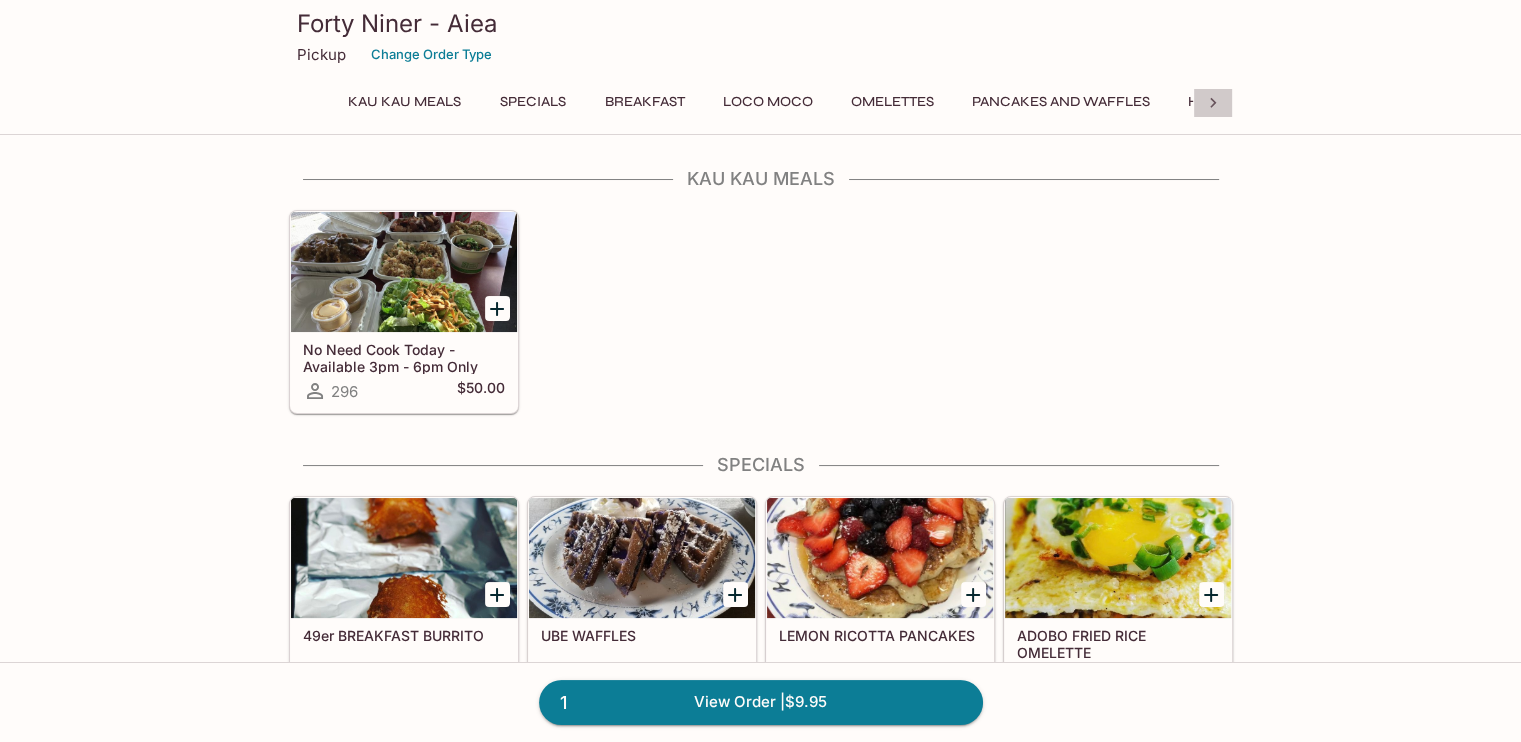 click 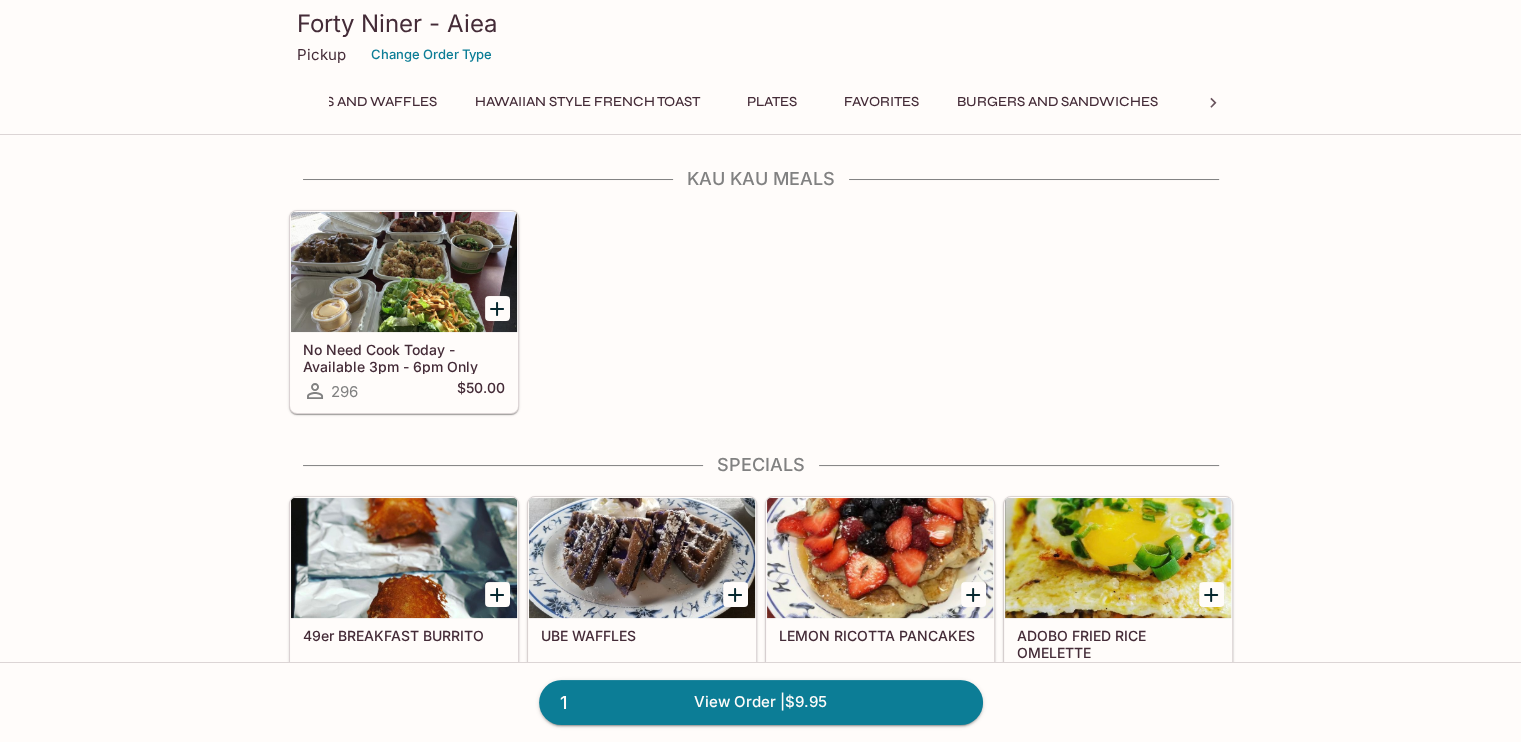 scroll, scrollTop: 0, scrollLeft: 736, axis: horizontal 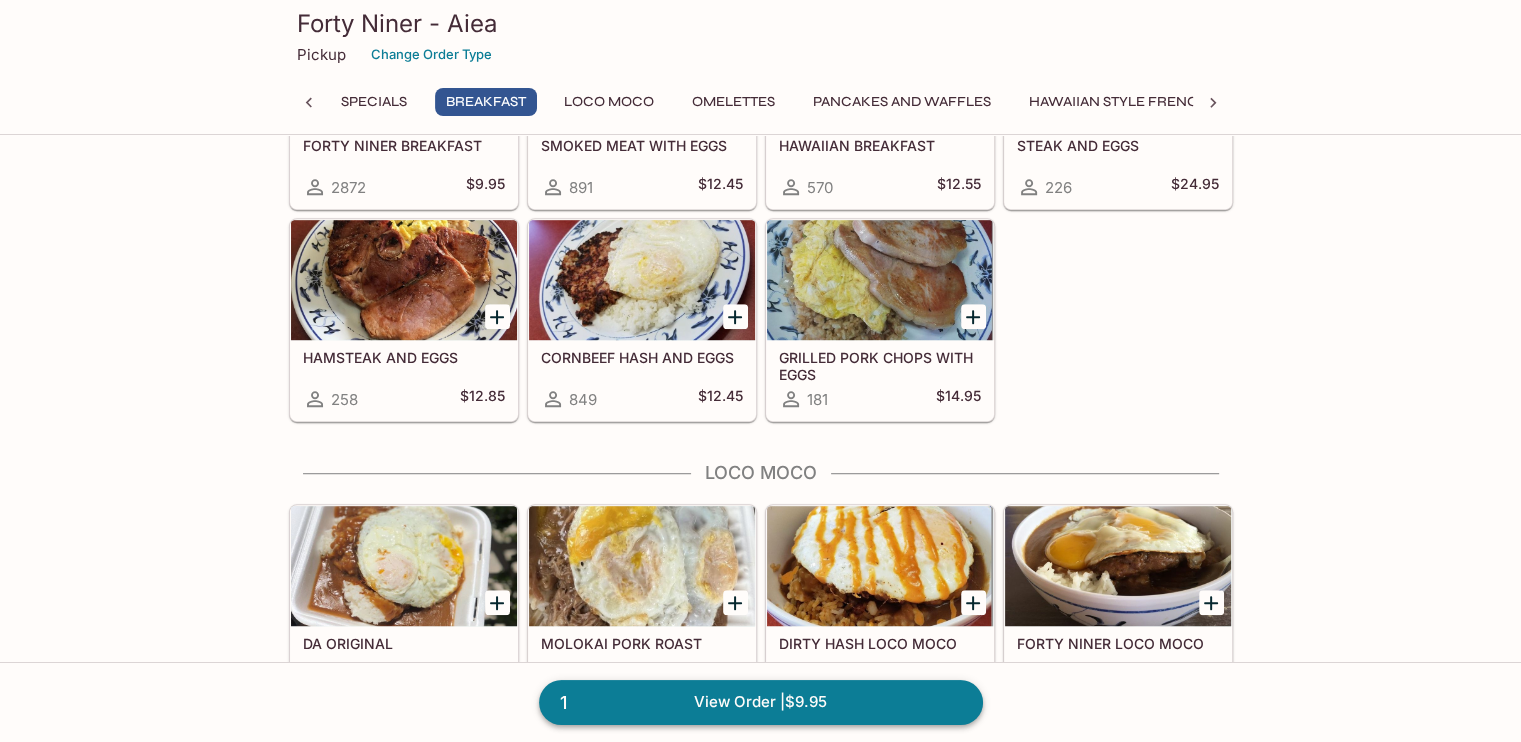 click on "1 View Order |  $9.95" at bounding box center (761, 702) 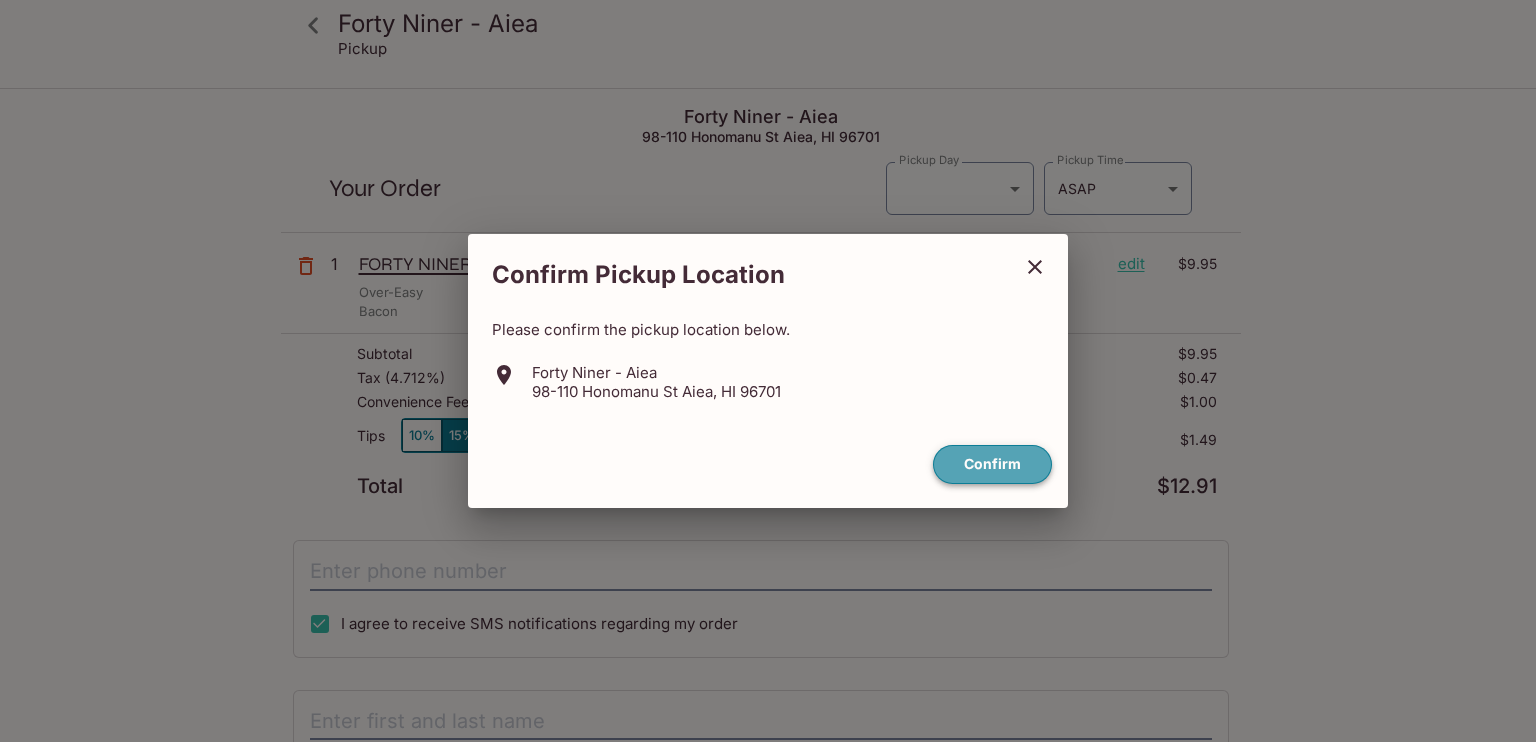 click on "Confirm" at bounding box center (992, 464) 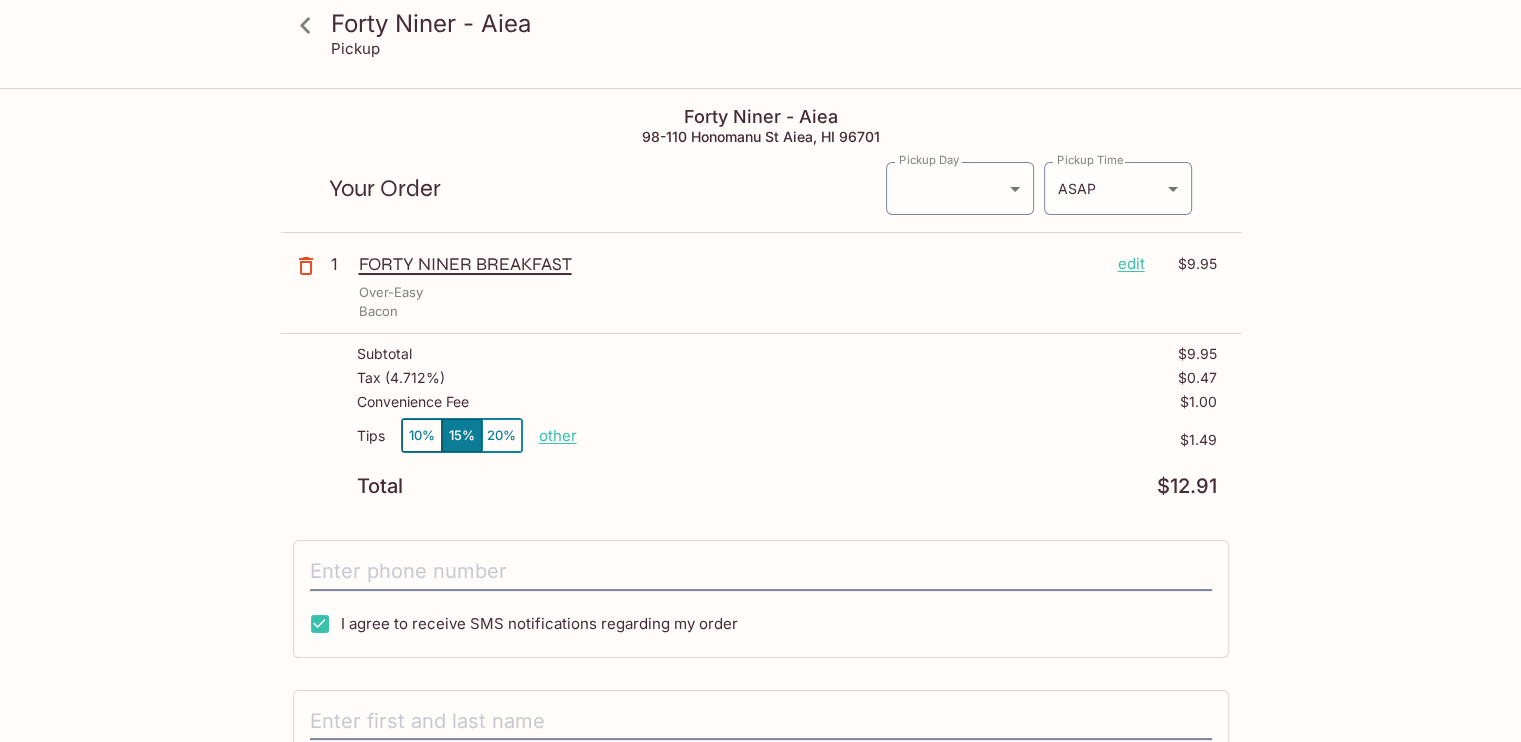 click on "other" at bounding box center (558, 435) 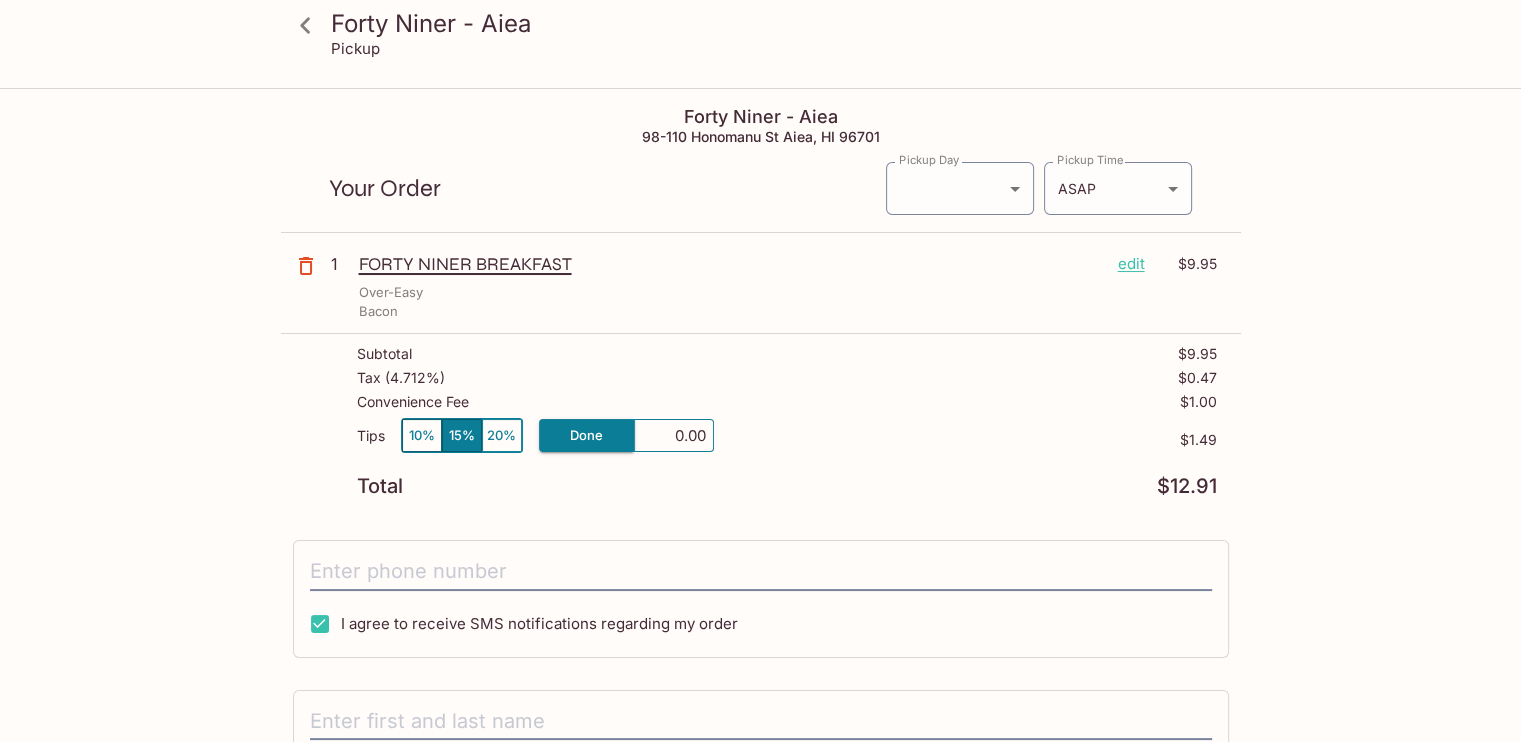 type on "0.00" 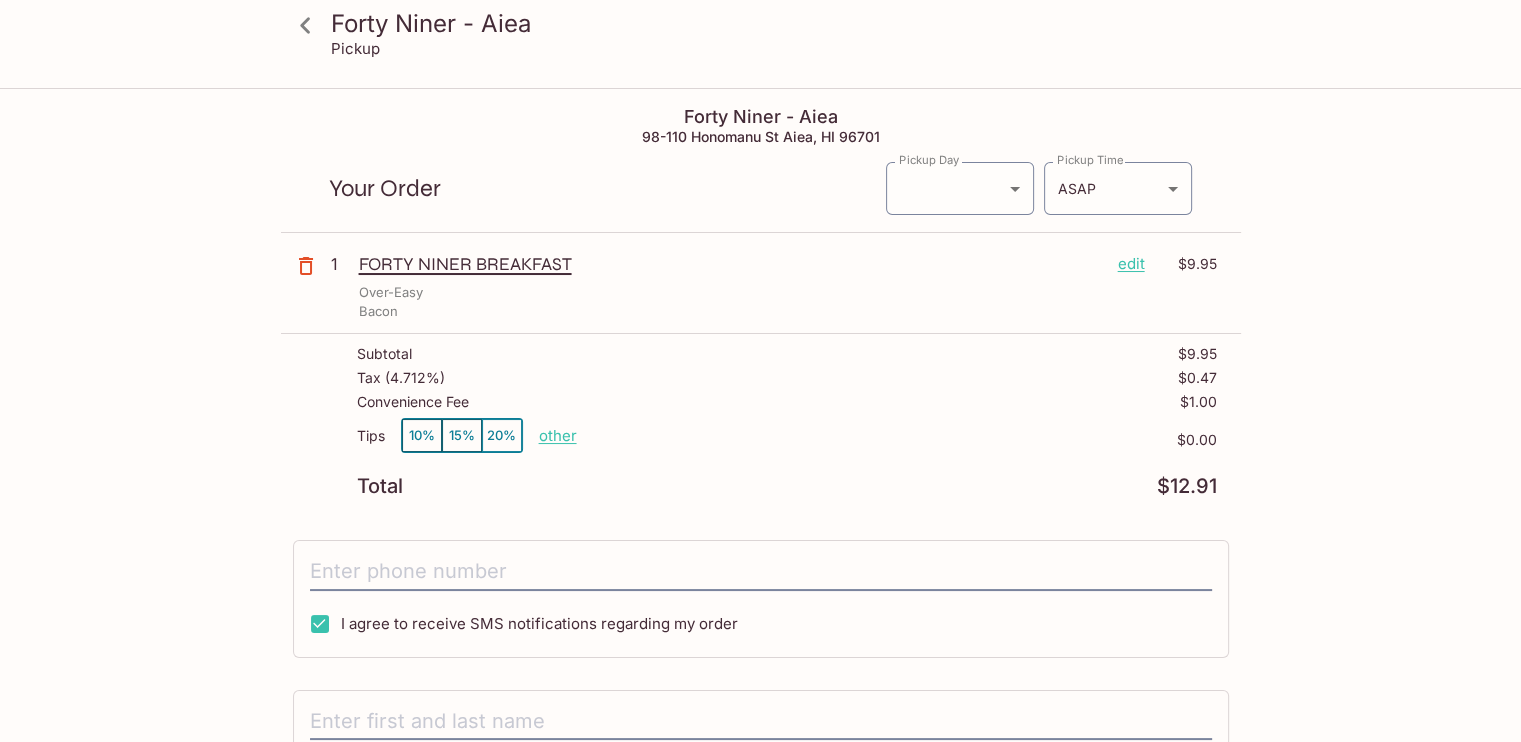 click on "Total $12.91" at bounding box center [787, 486] 